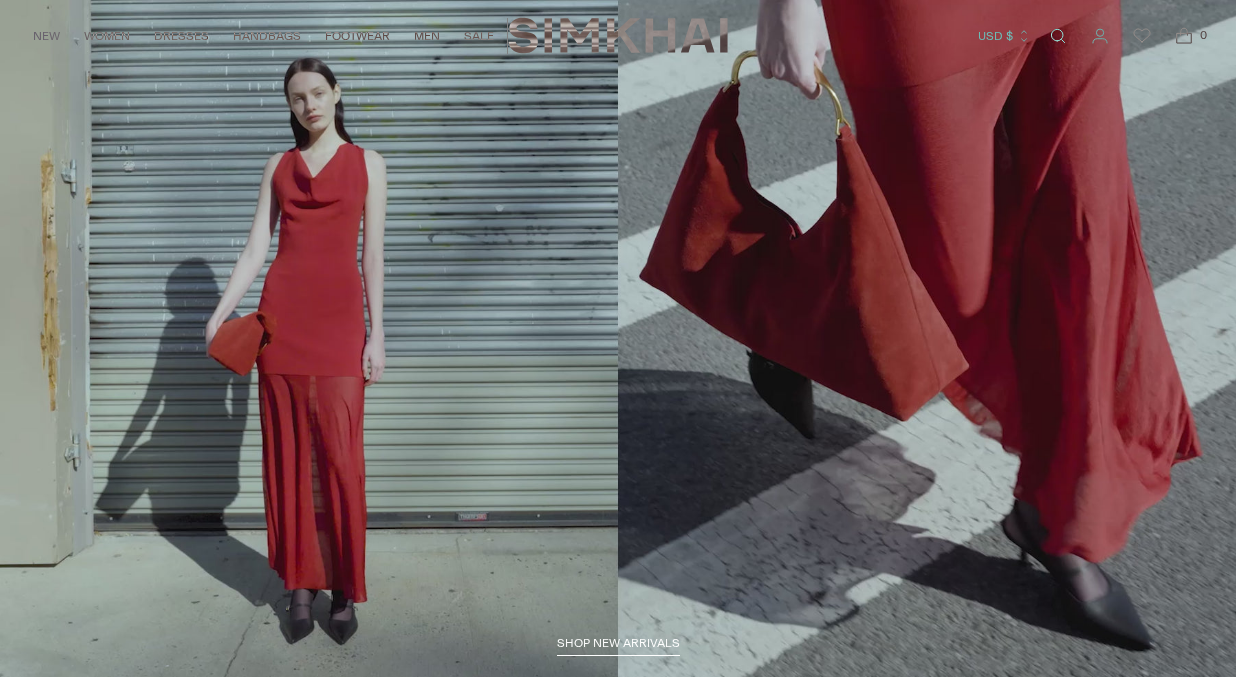 scroll, scrollTop: 0, scrollLeft: 0, axis: both 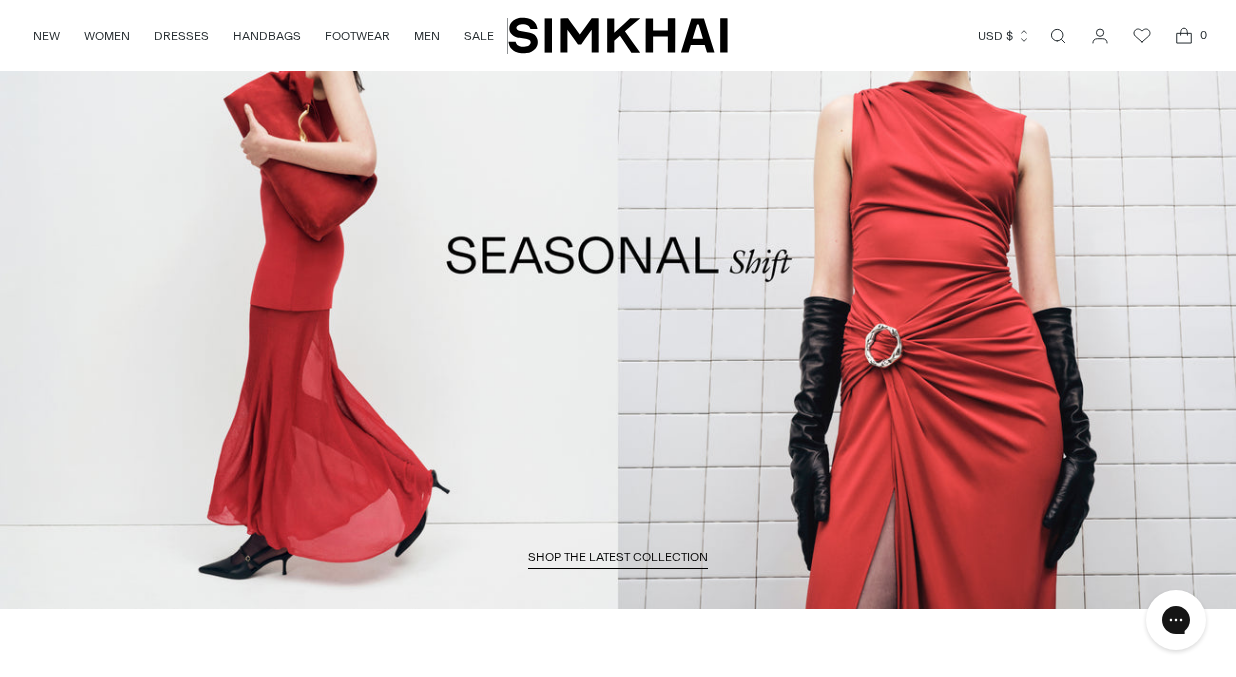 click 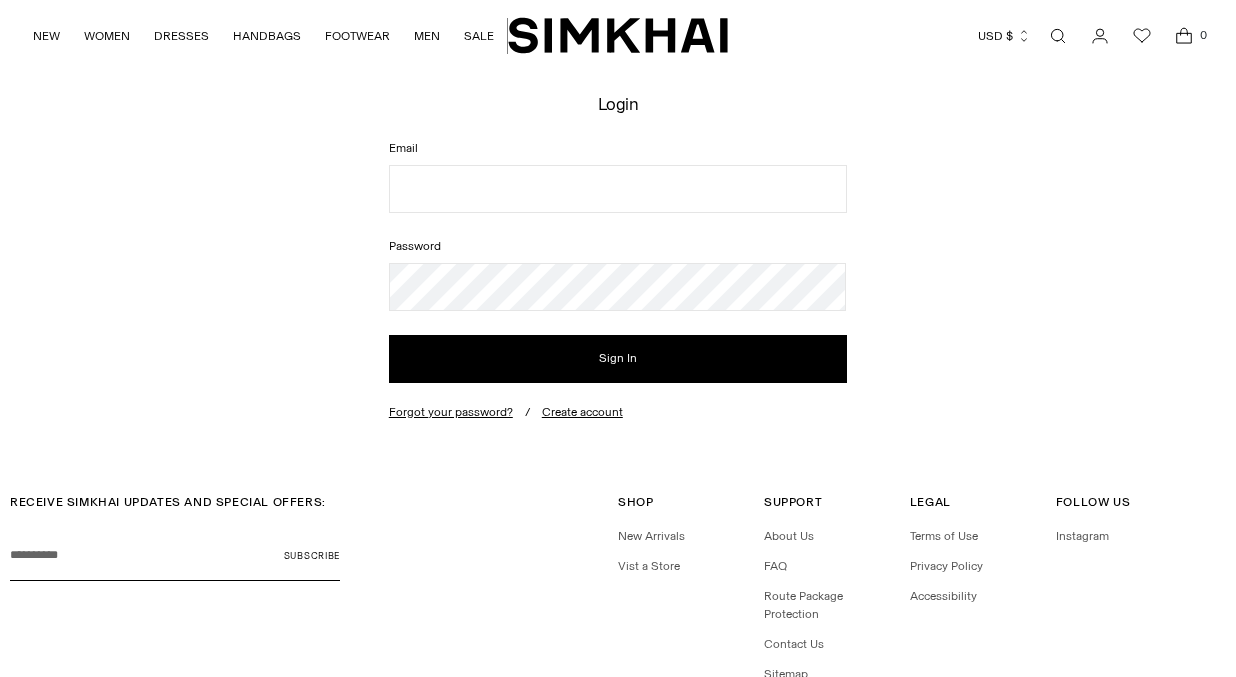 scroll, scrollTop: 0, scrollLeft: 0, axis: both 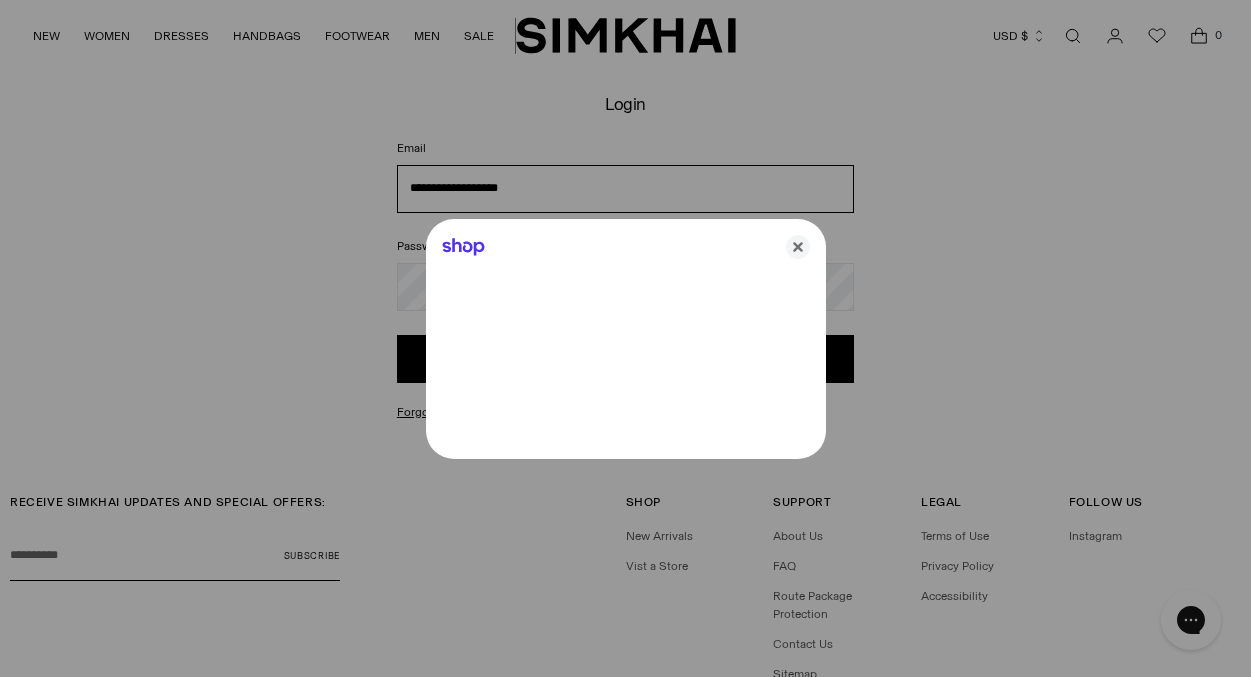 type on "**********" 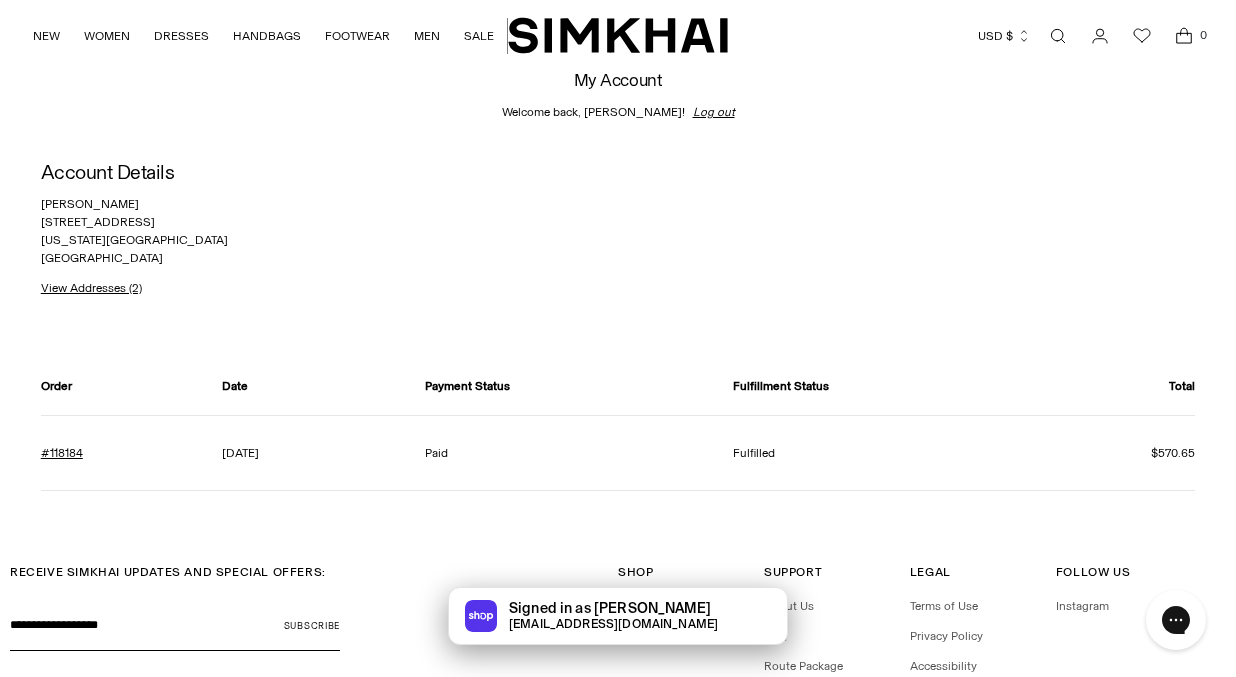 scroll, scrollTop: 0, scrollLeft: 0, axis: both 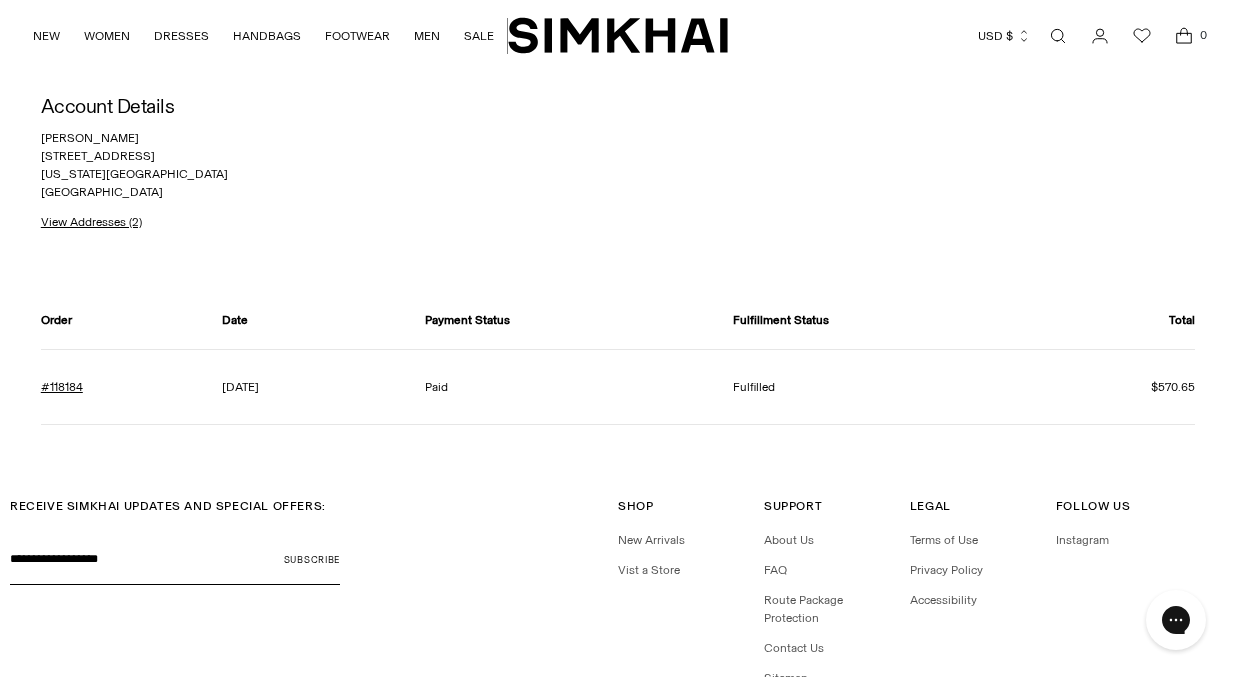click on "$570.65" at bounding box center (1116, 386) 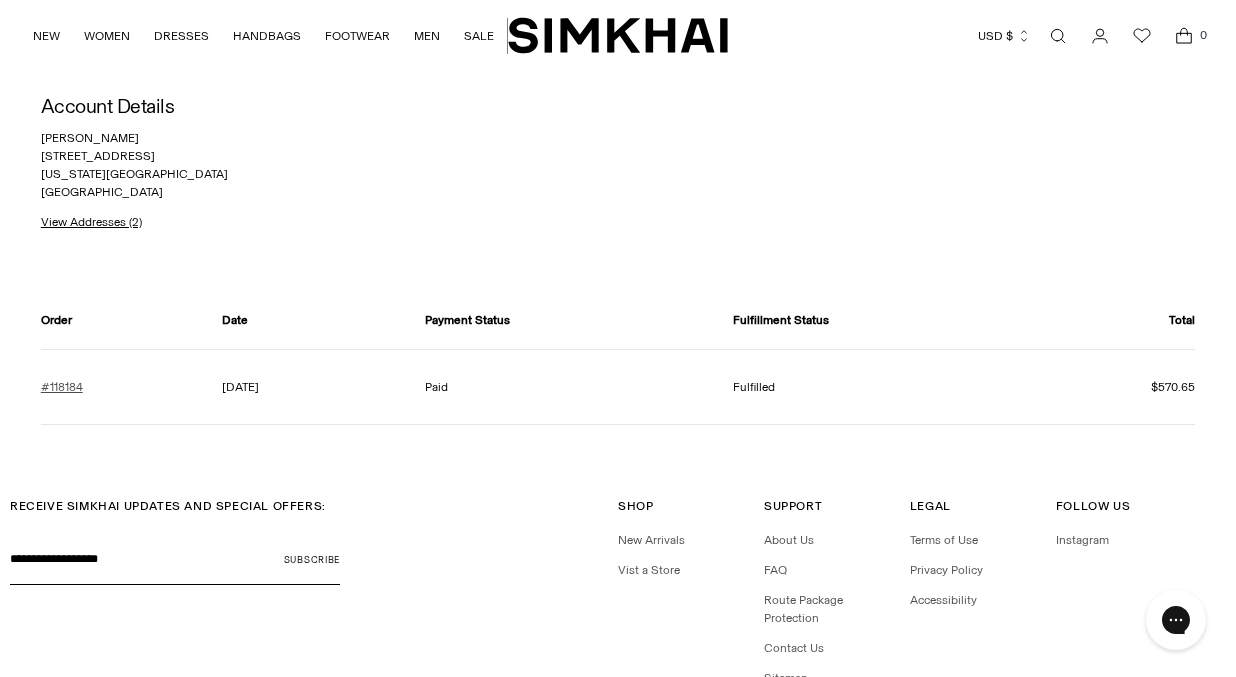 click on "#118184" at bounding box center (62, 387) 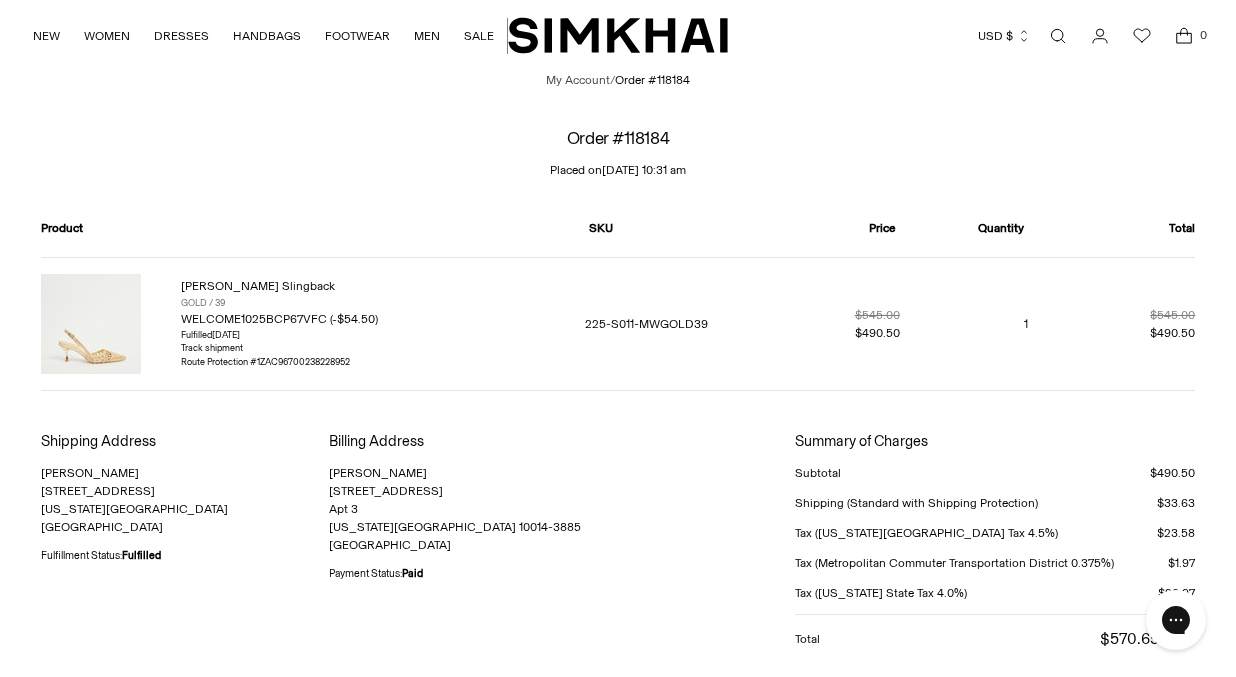 scroll, scrollTop: 0, scrollLeft: 0, axis: both 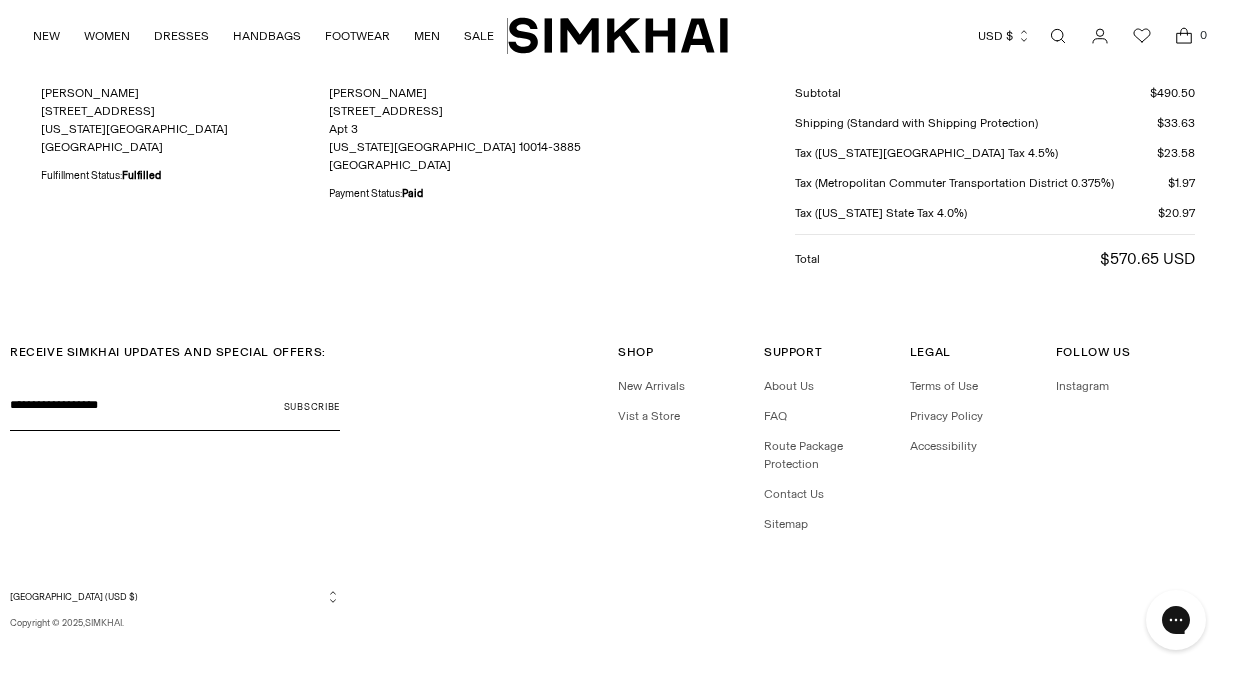 click 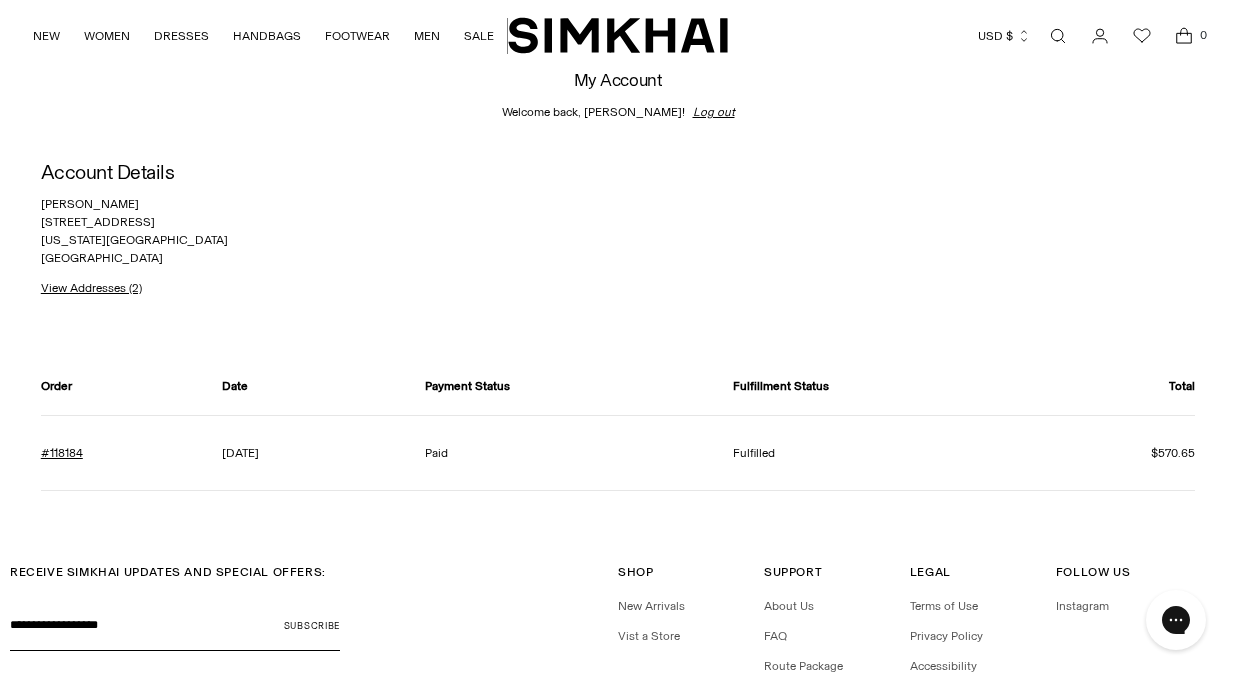 scroll, scrollTop: 0, scrollLeft: 0, axis: both 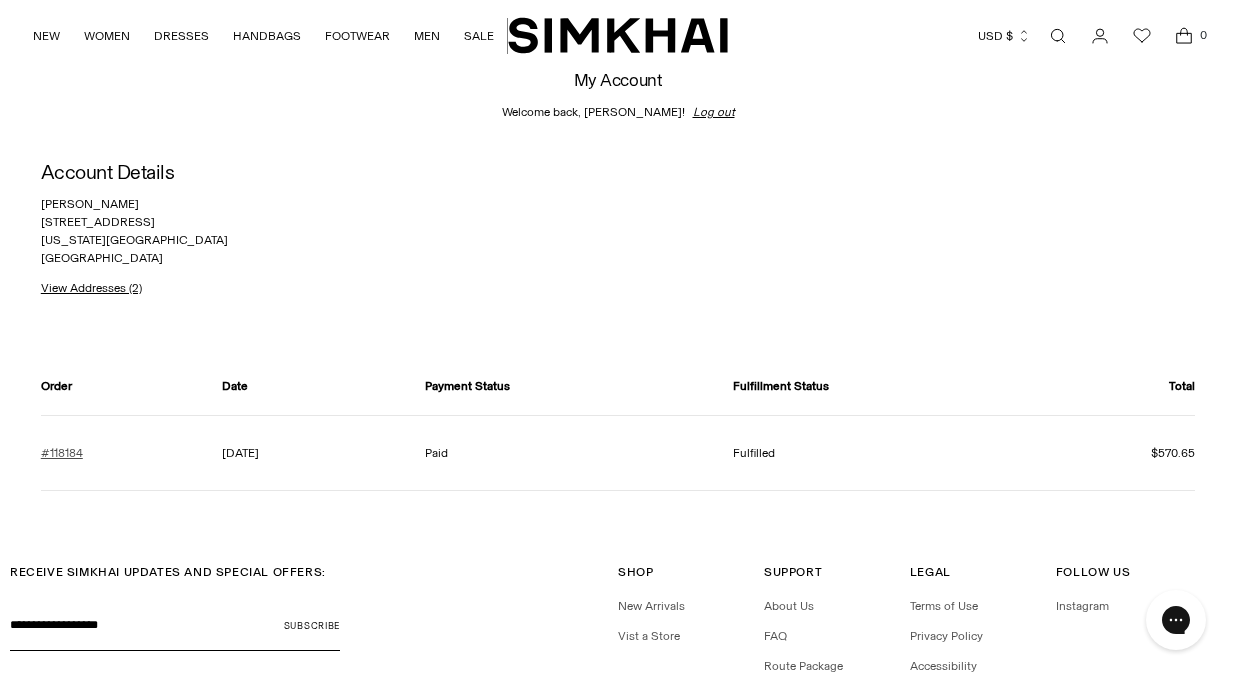 click on "#118184" at bounding box center (62, 453) 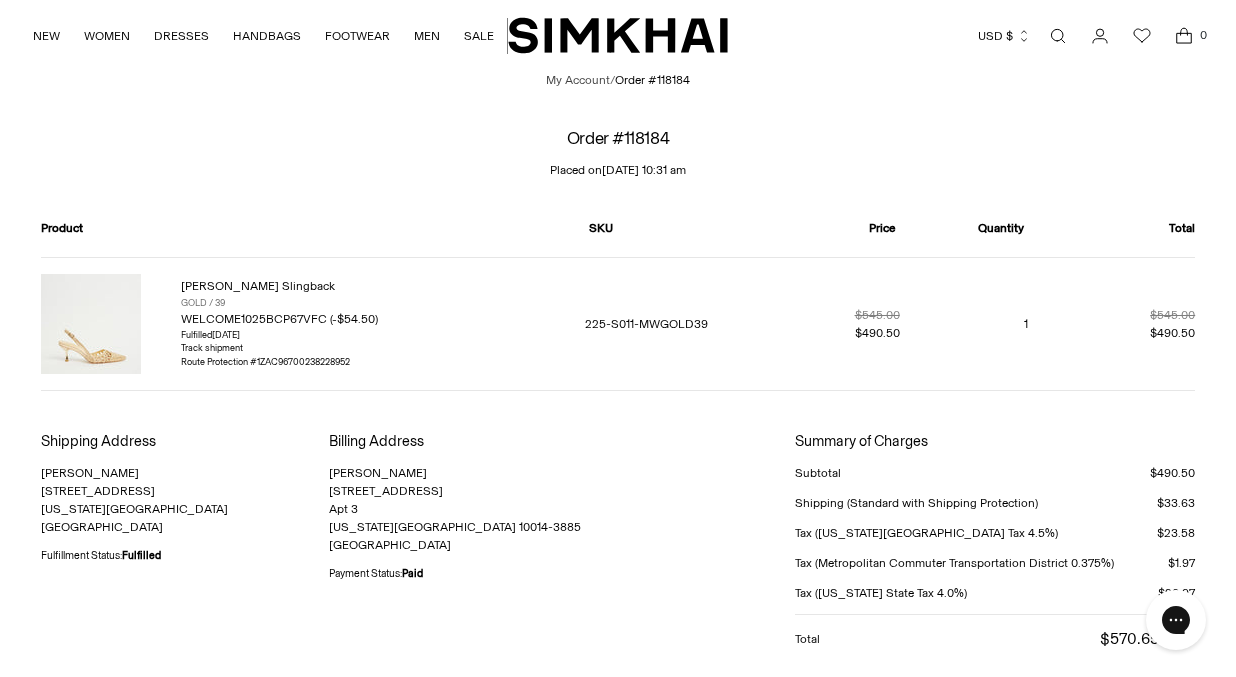scroll, scrollTop: 0, scrollLeft: 0, axis: both 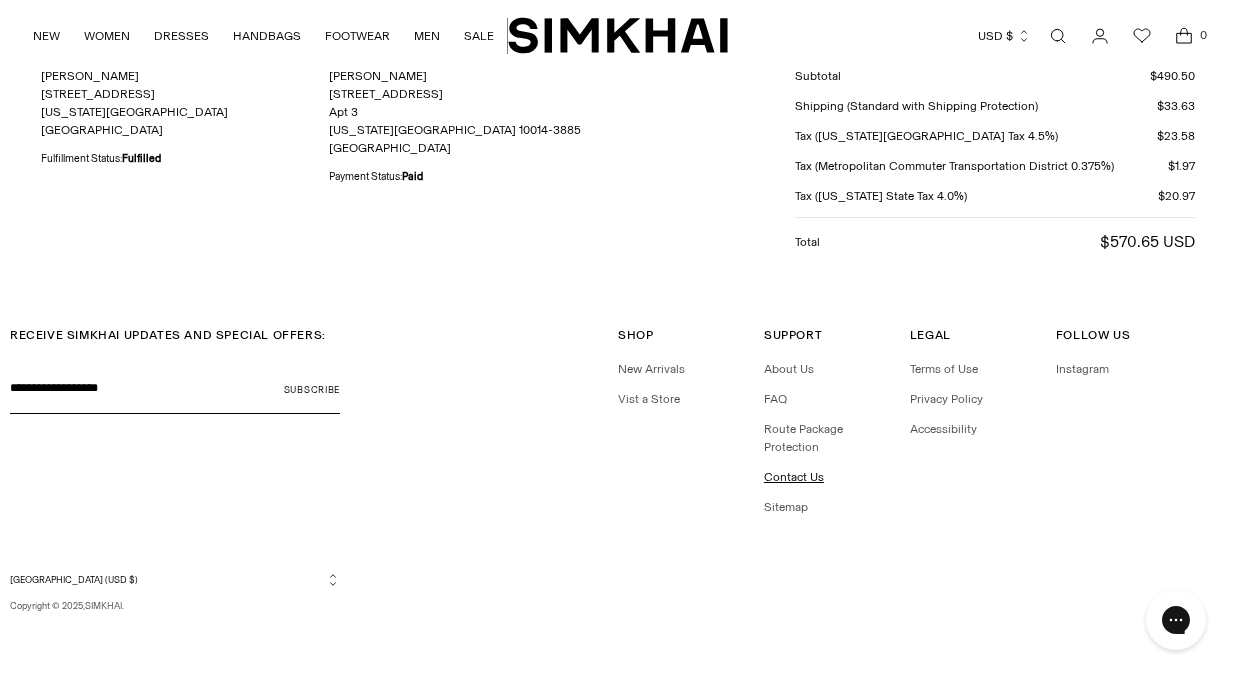 click on "Contact Us" at bounding box center (794, 477) 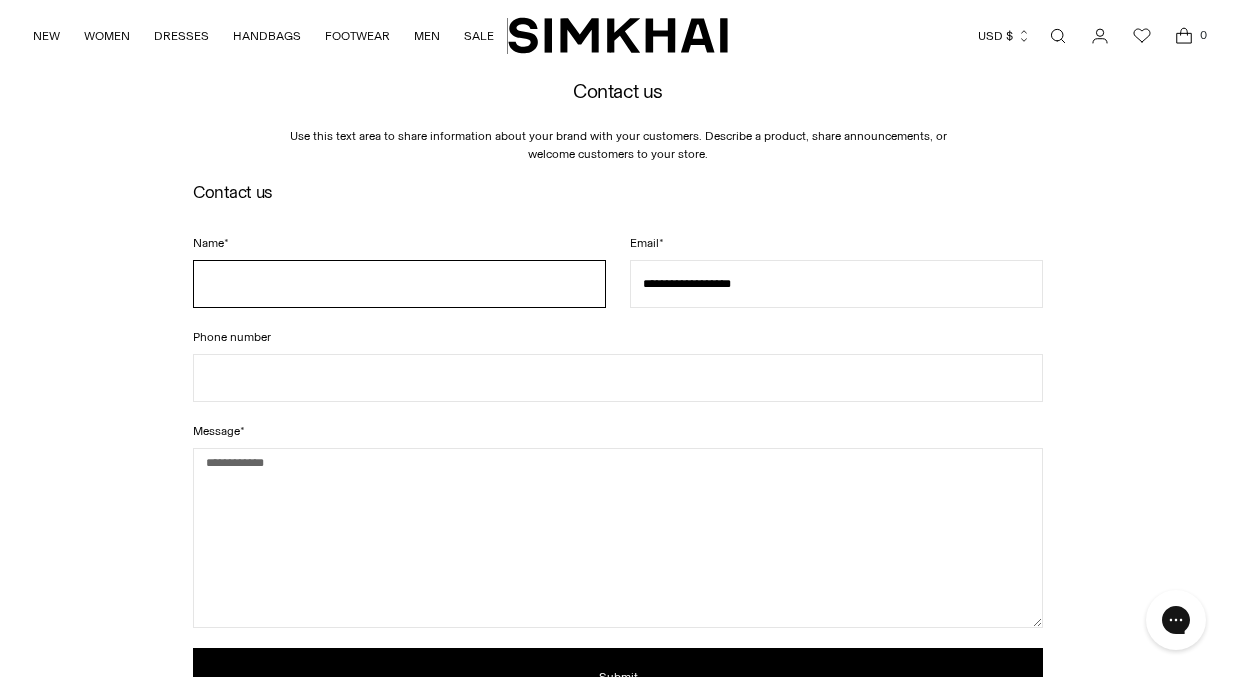 scroll, scrollTop: 0, scrollLeft: 0, axis: both 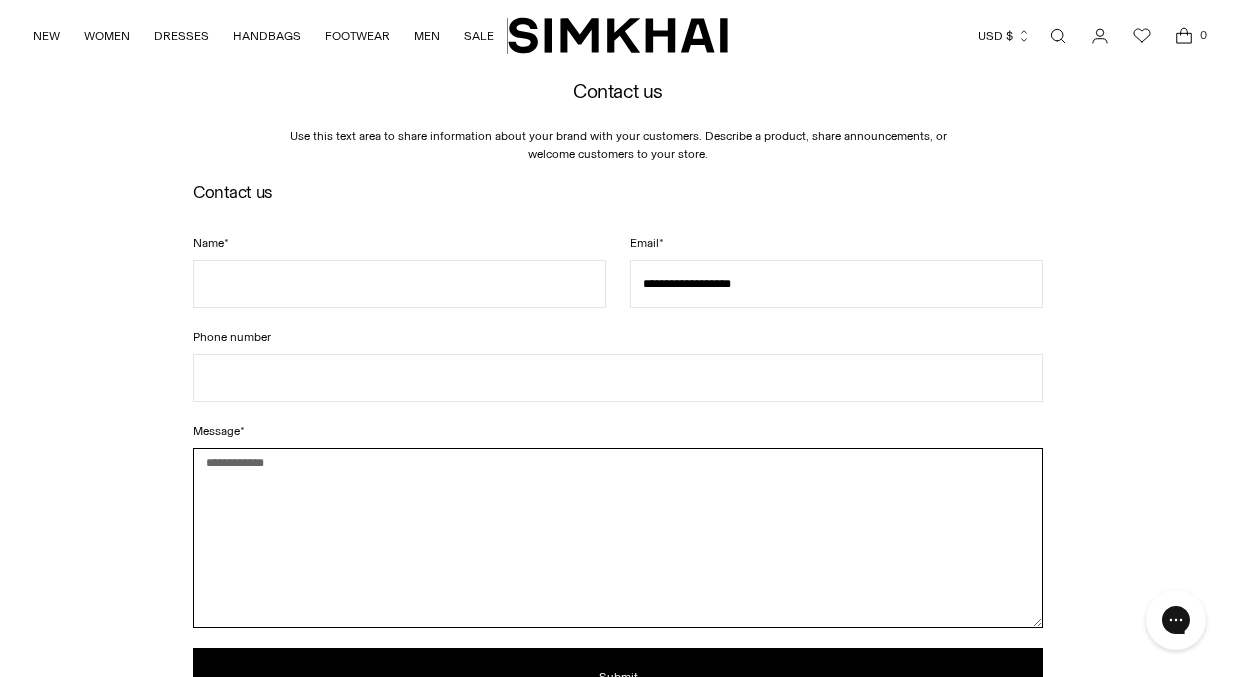 click on "Message
*" at bounding box center (618, 538) 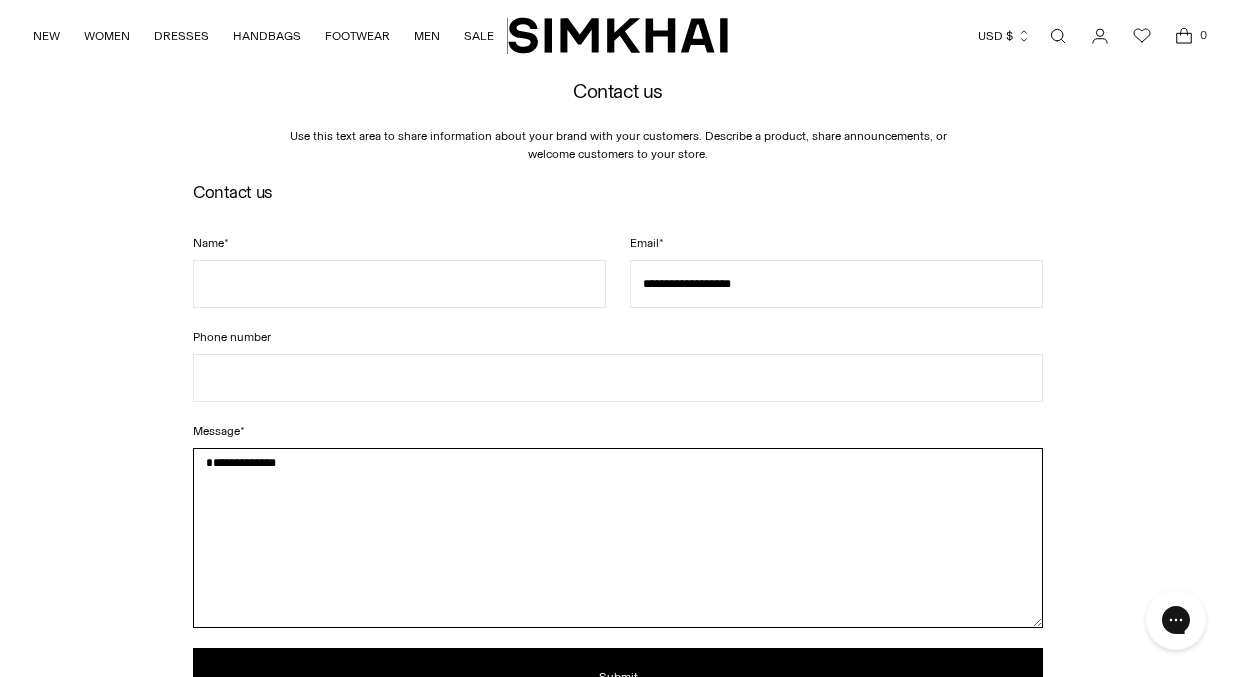 click on "**********" at bounding box center (618, 538) 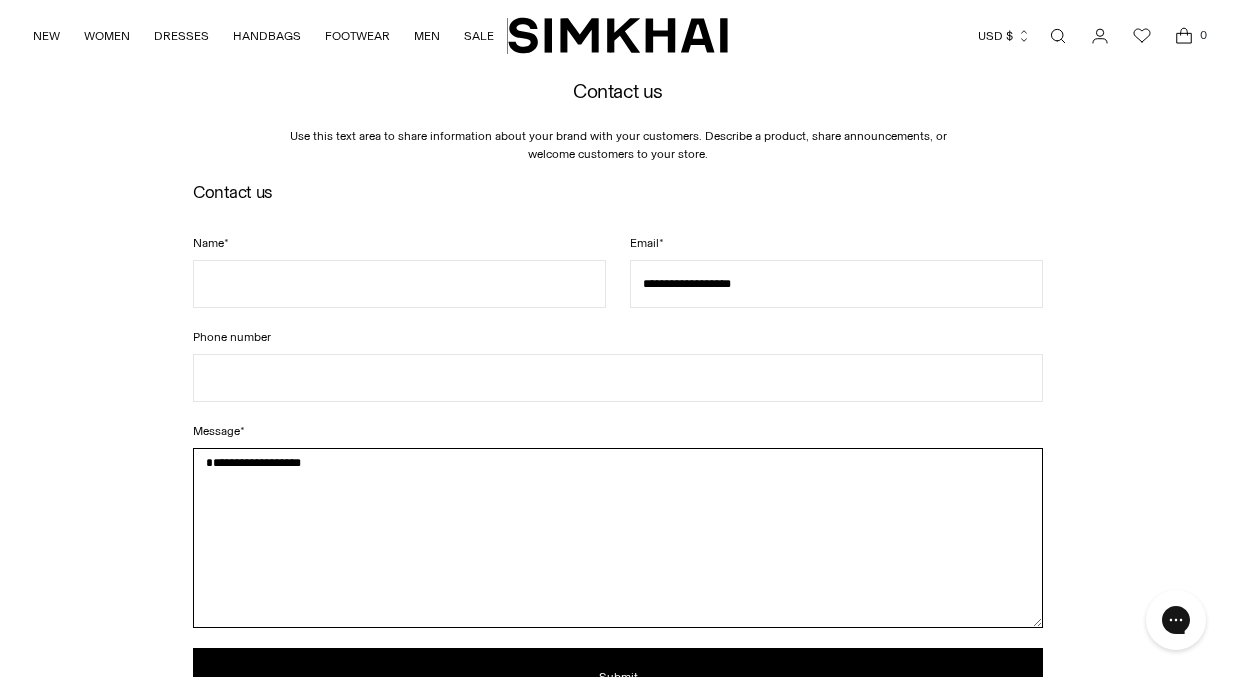 click on "**********" at bounding box center (618, 538) 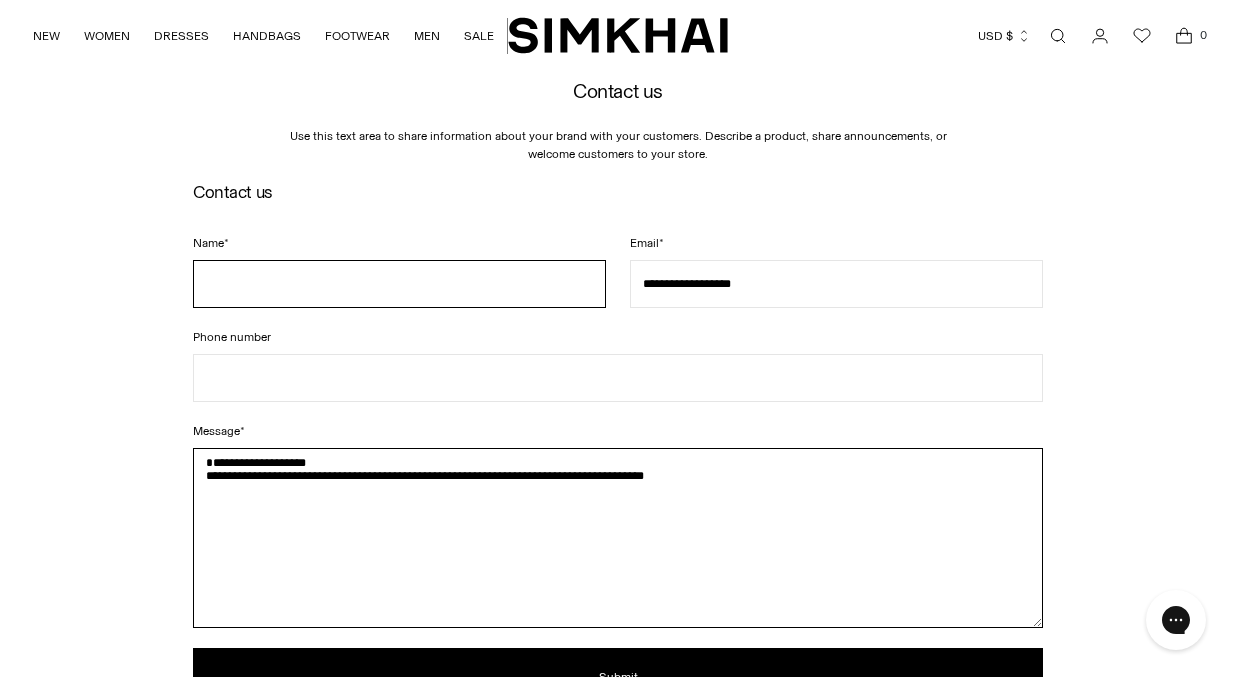 type on "**********" 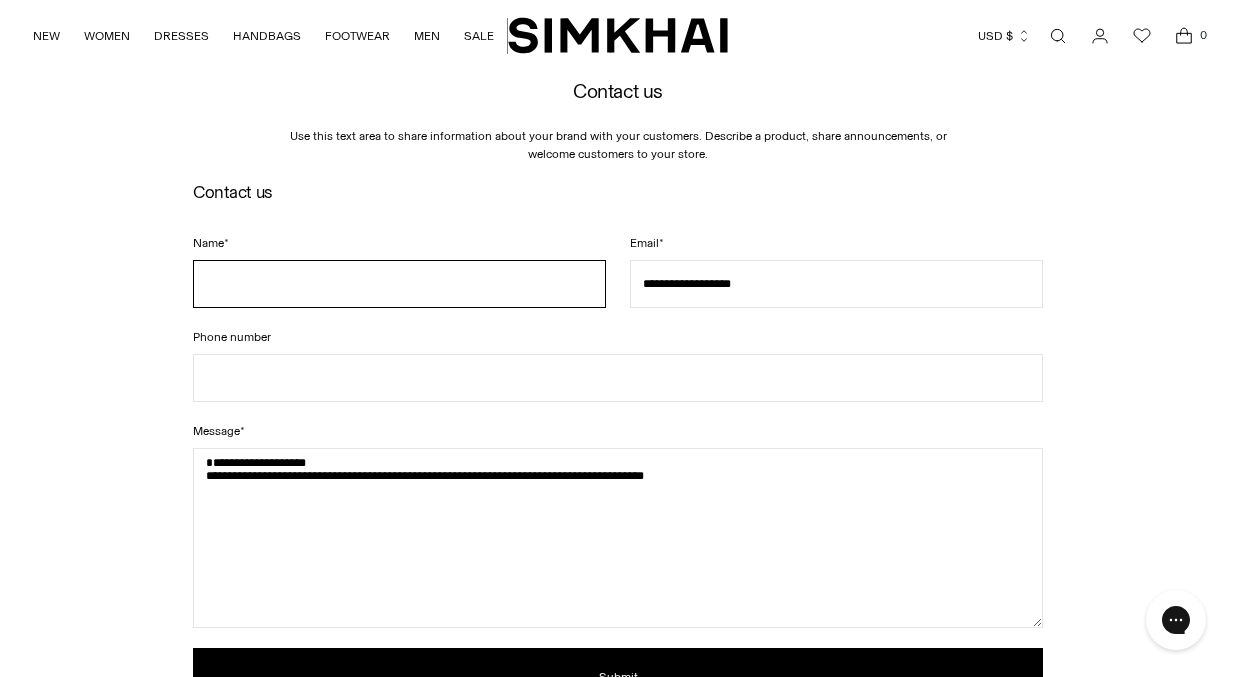 click on "Name
*" at bounding box center [399, 284] 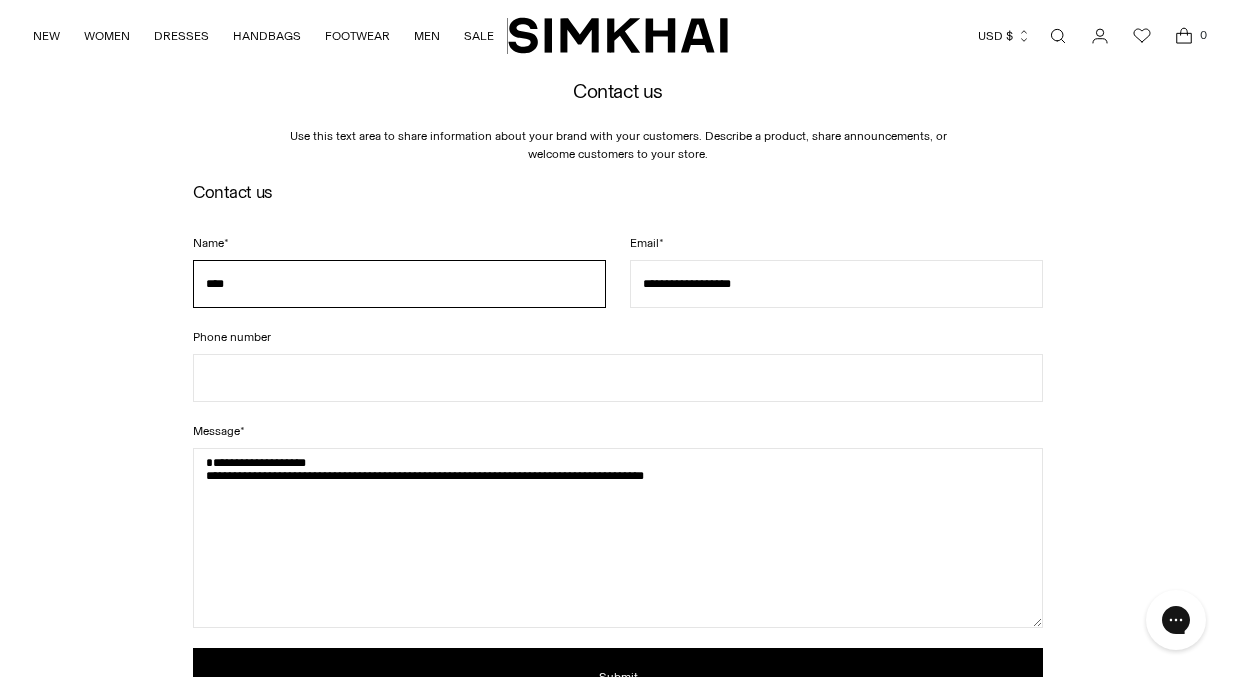 type on "*****" 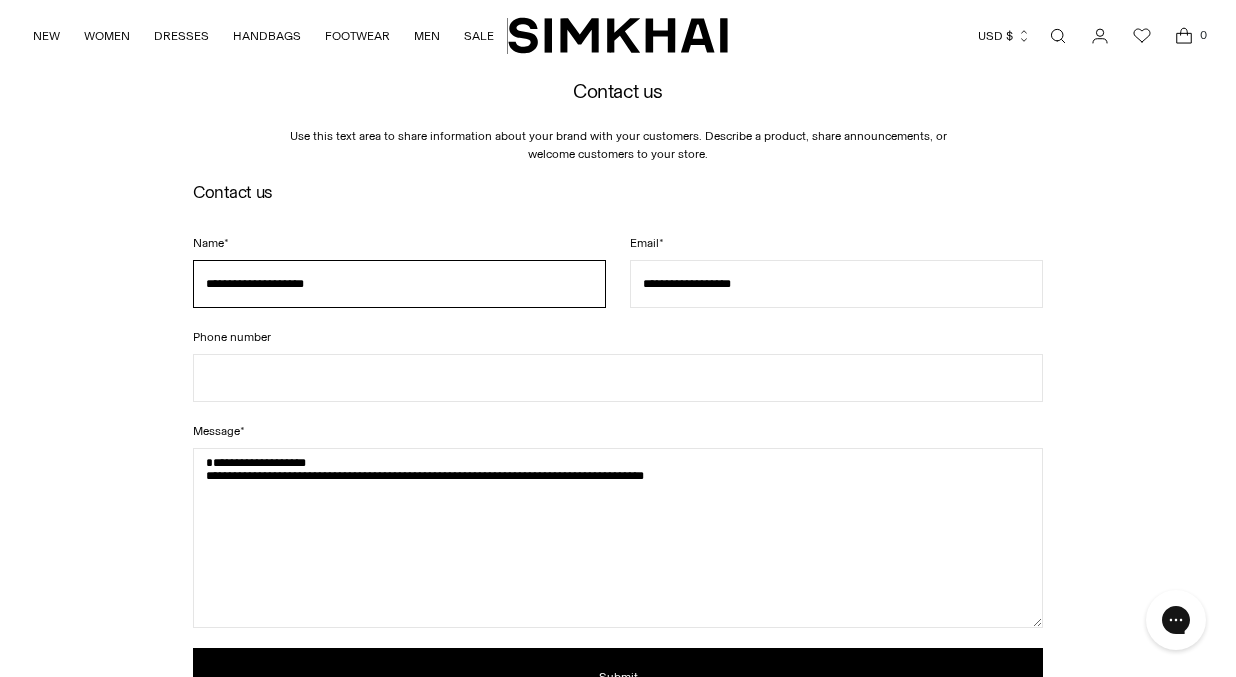 click on "**********" at bounding box center [399, 284] 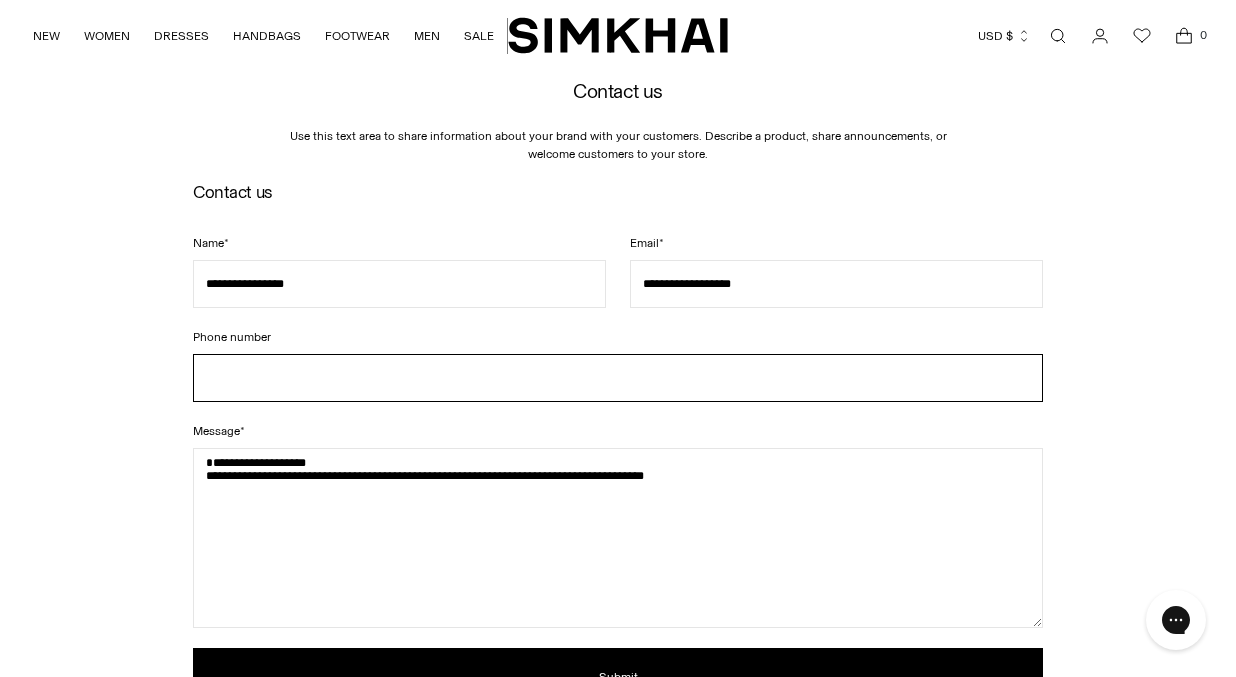 type on "**********" 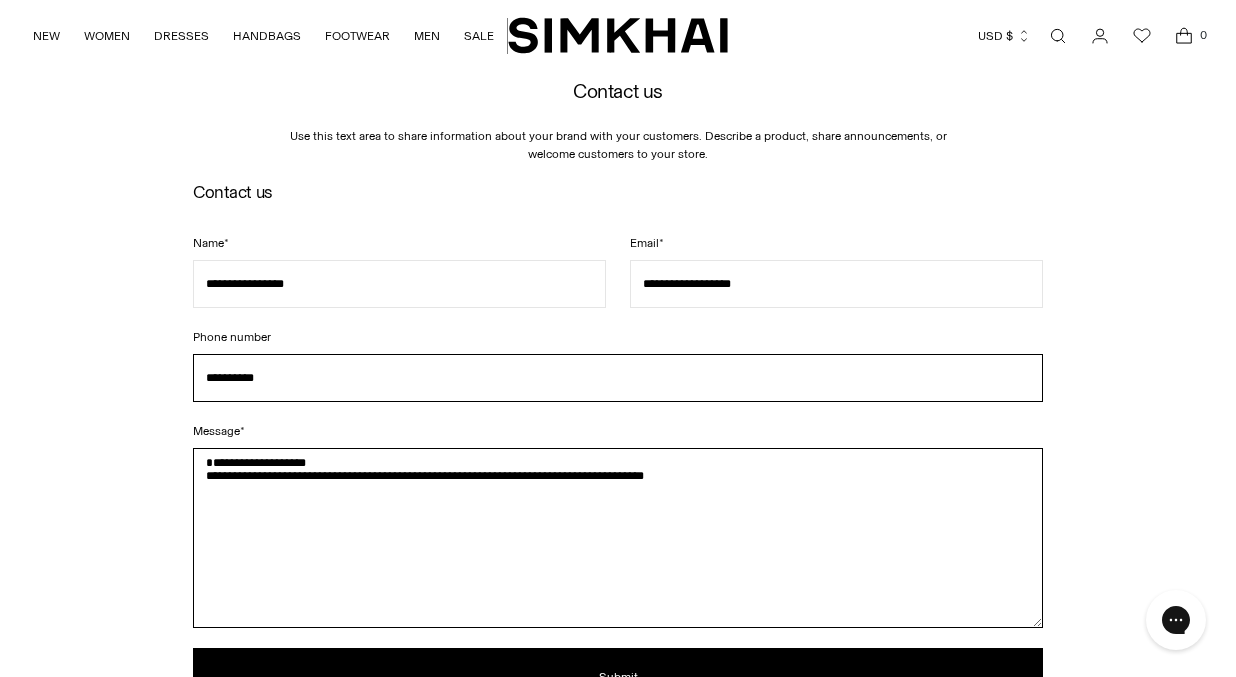 type on "**********" 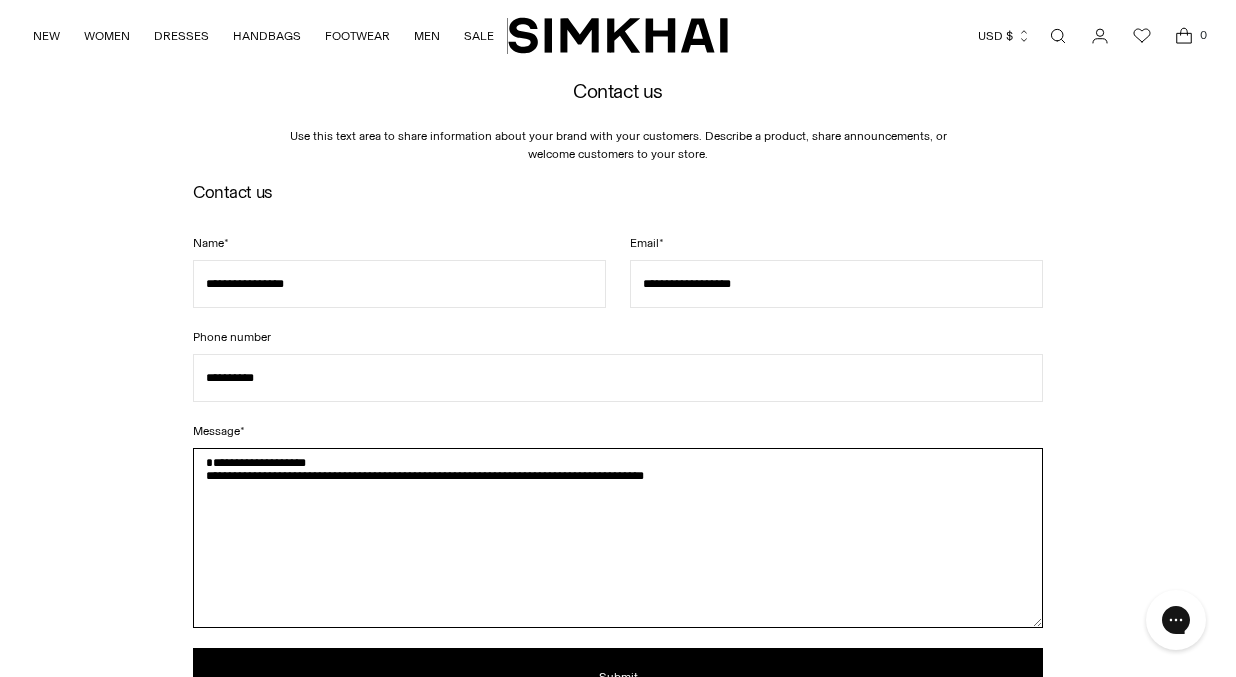 drag, startPoint x: 522, startPoint y: 492, endPoint x: 622, endPoint y: 486, distance: 100.17984 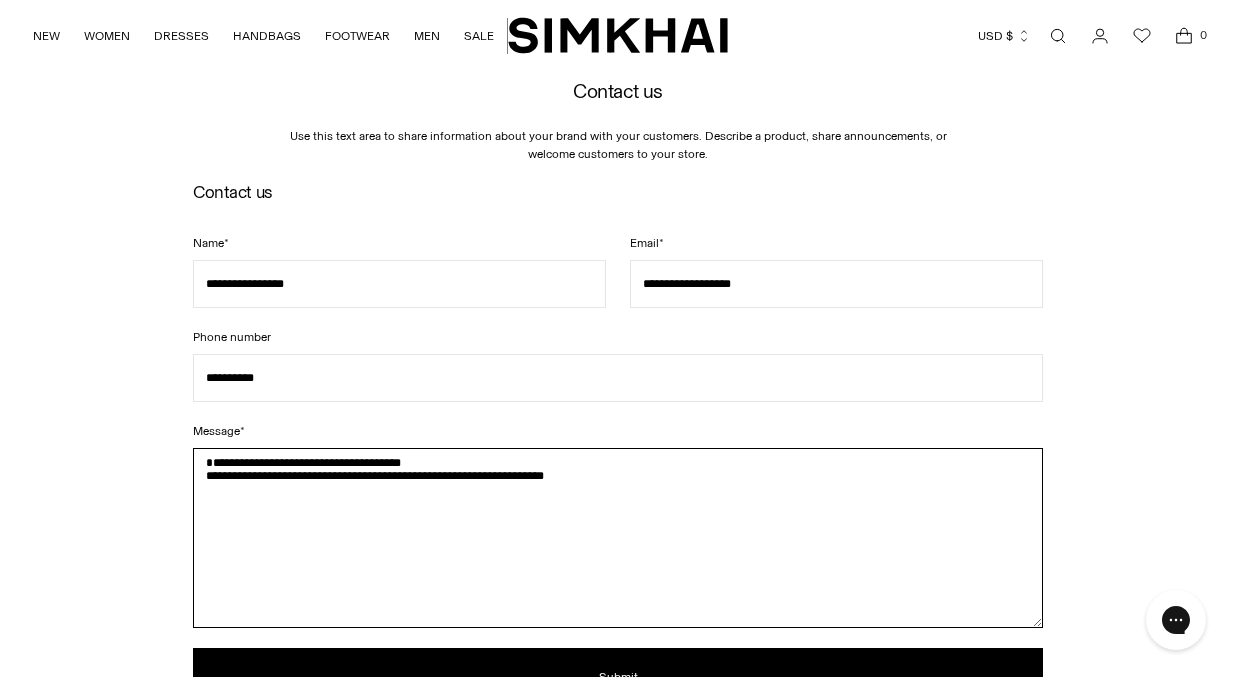 click on "**********" at bounding box center (618, 538) 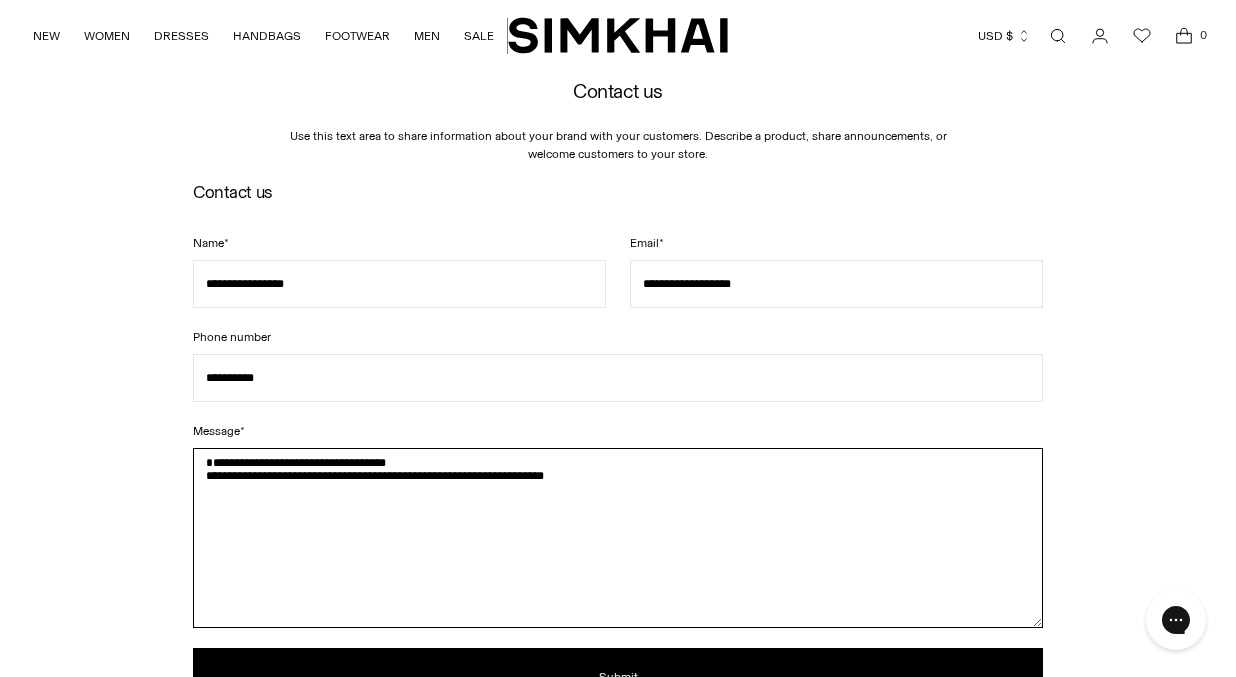 click on "**********" at bounding box center [618, 538] 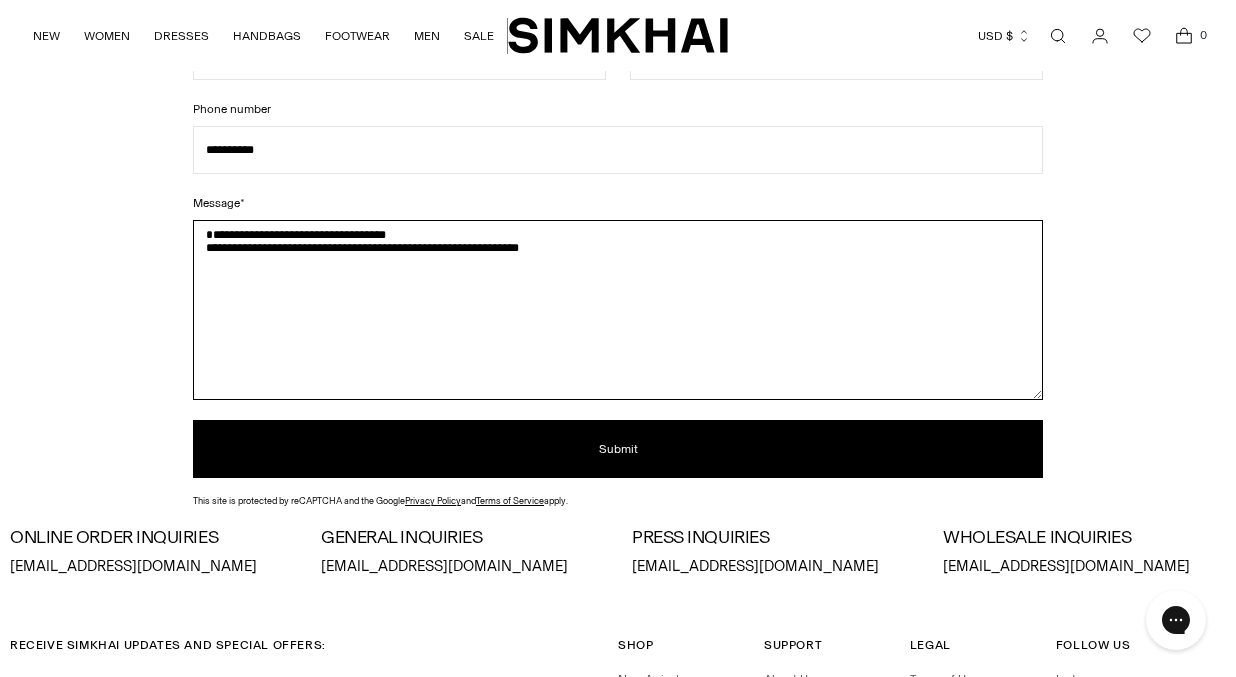 scroll, scrollTop: 230, scrollLeft: 0, axis: vertical 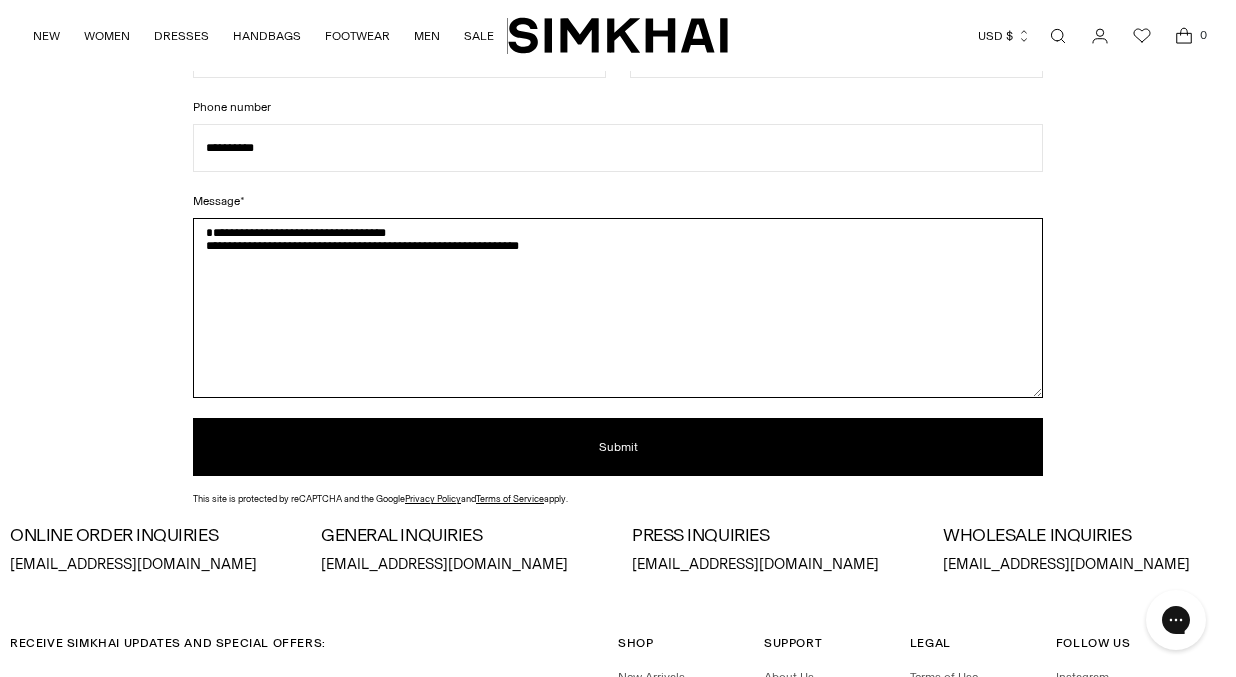 drag, startPoint x: 548, startPoint y: 268, endPoint x: 183, endPoint y: 238, distance: 366.2308 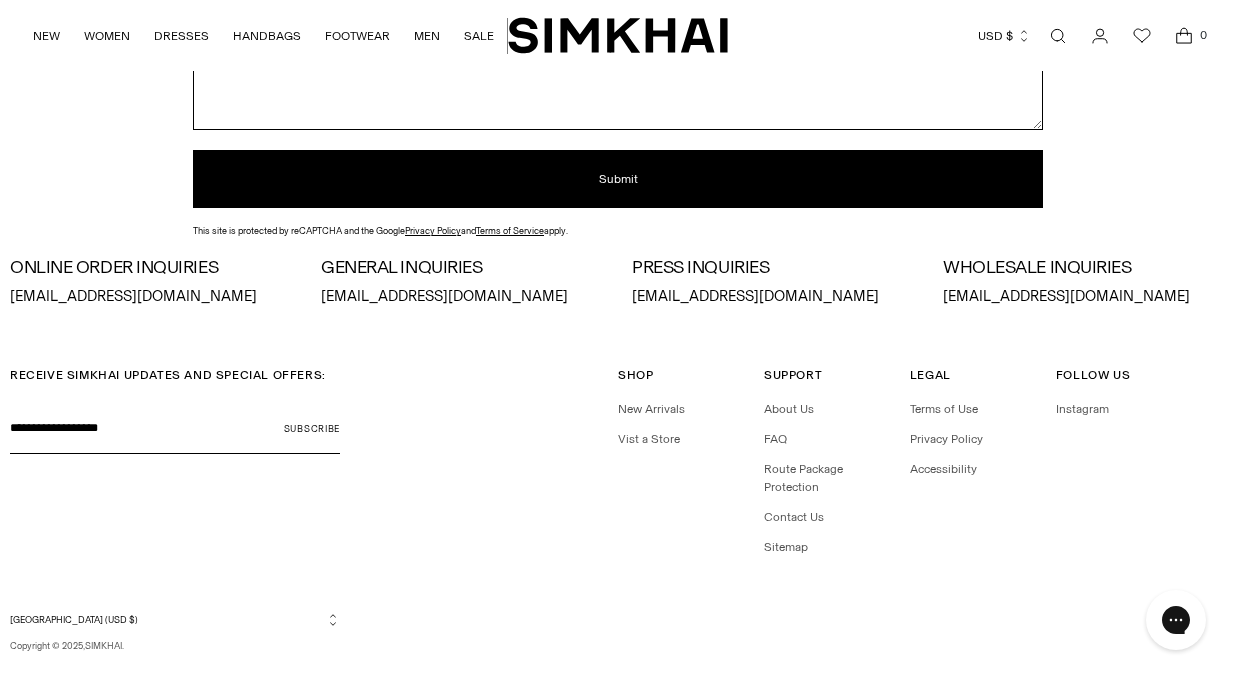 scroll, scrollTop: 499, scrollLeft: 0, axis: vertical 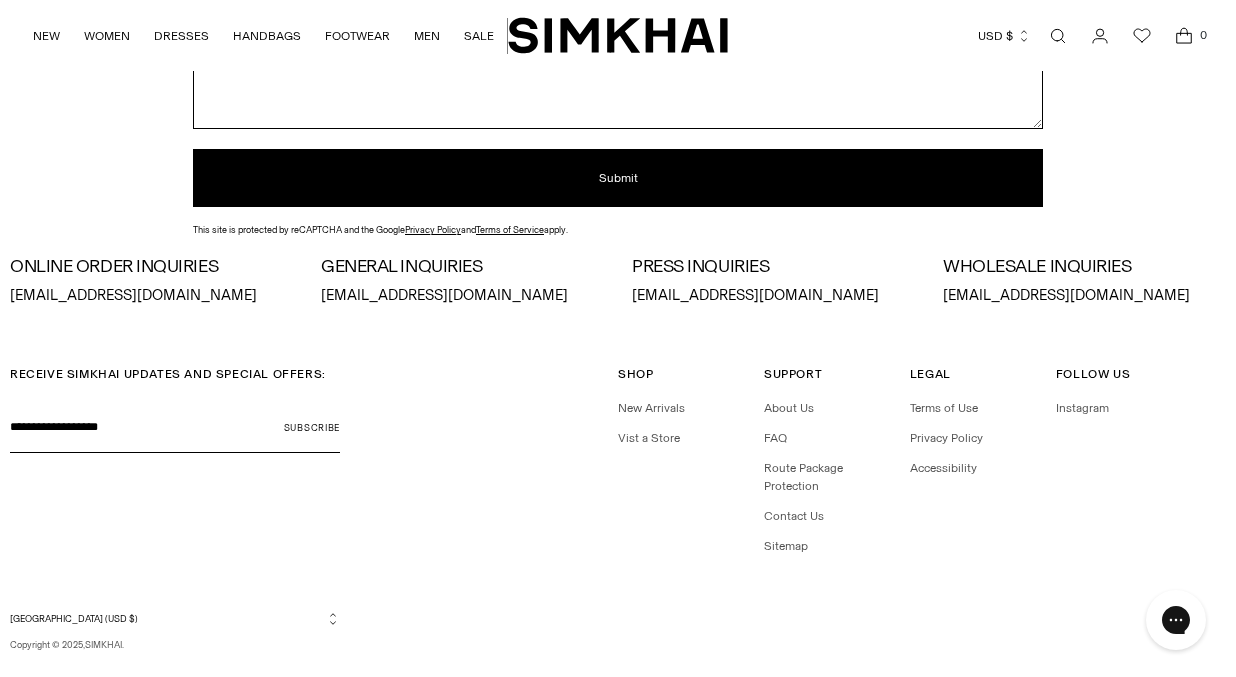 type on "**********" 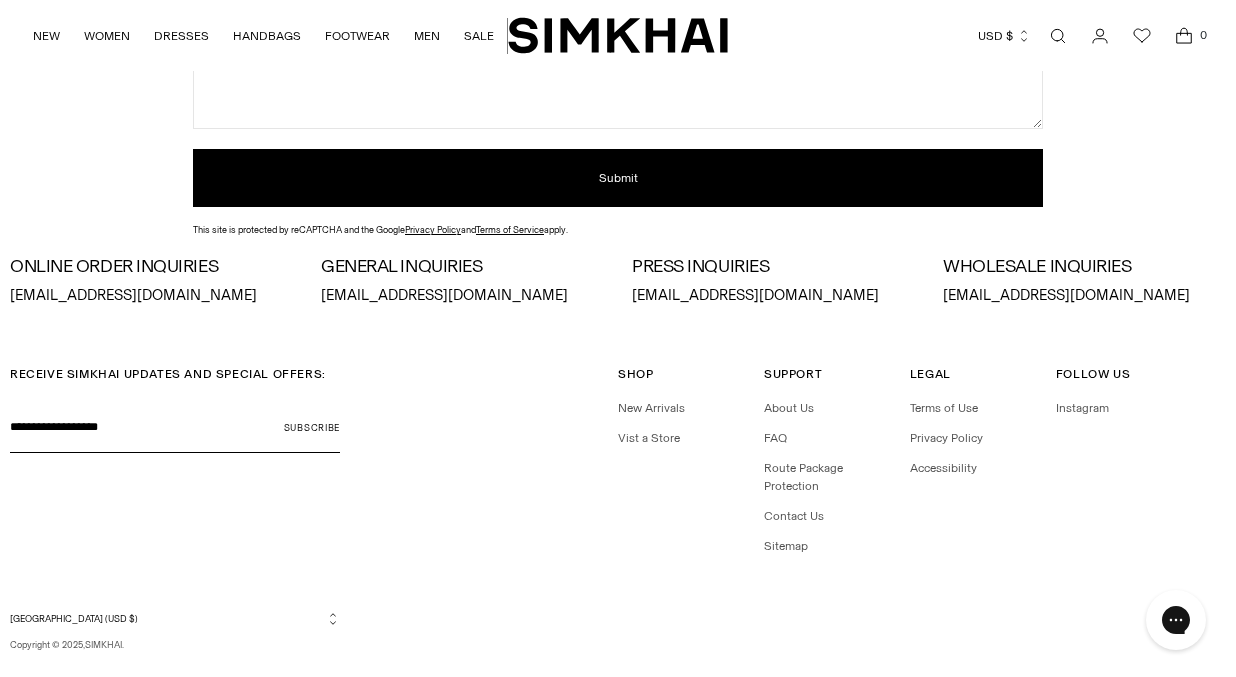 click on "[EMAIL_ADDRESS][DOMAIN_NAME]" at bounding box center [151, 296] 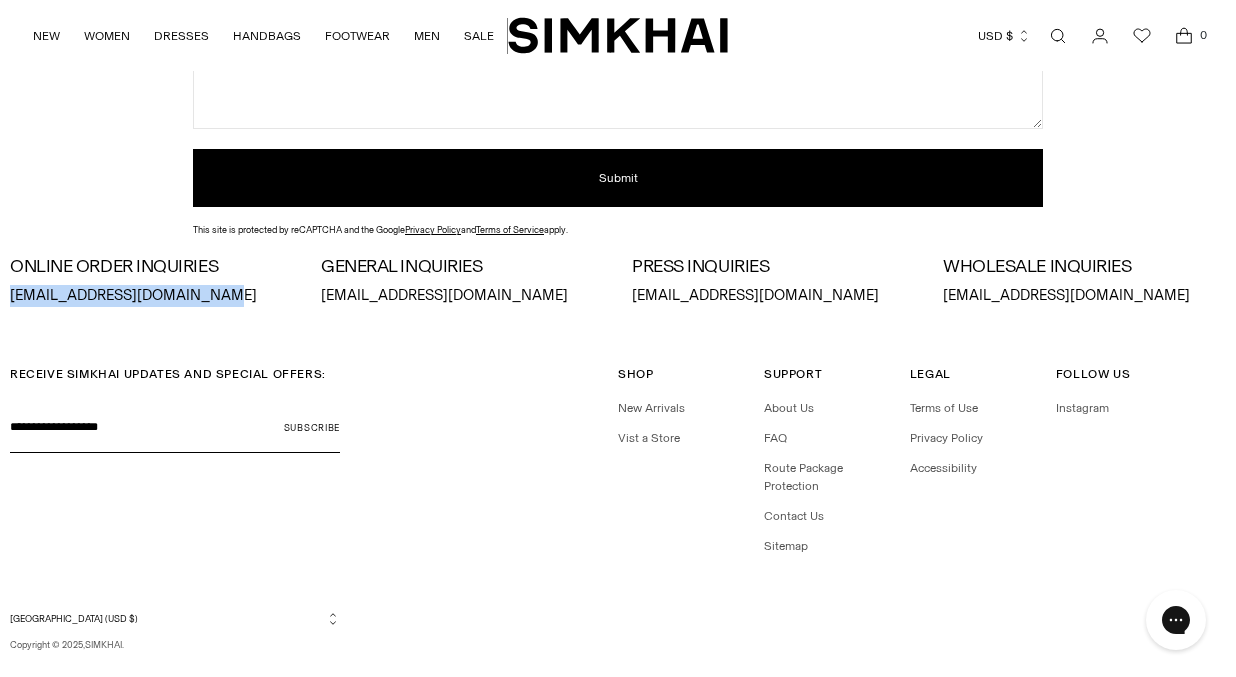 drag, startPoint x: 11, startPoint y: 293, endPoint x: 201, endPoint y: 295, distance: 190.01053 